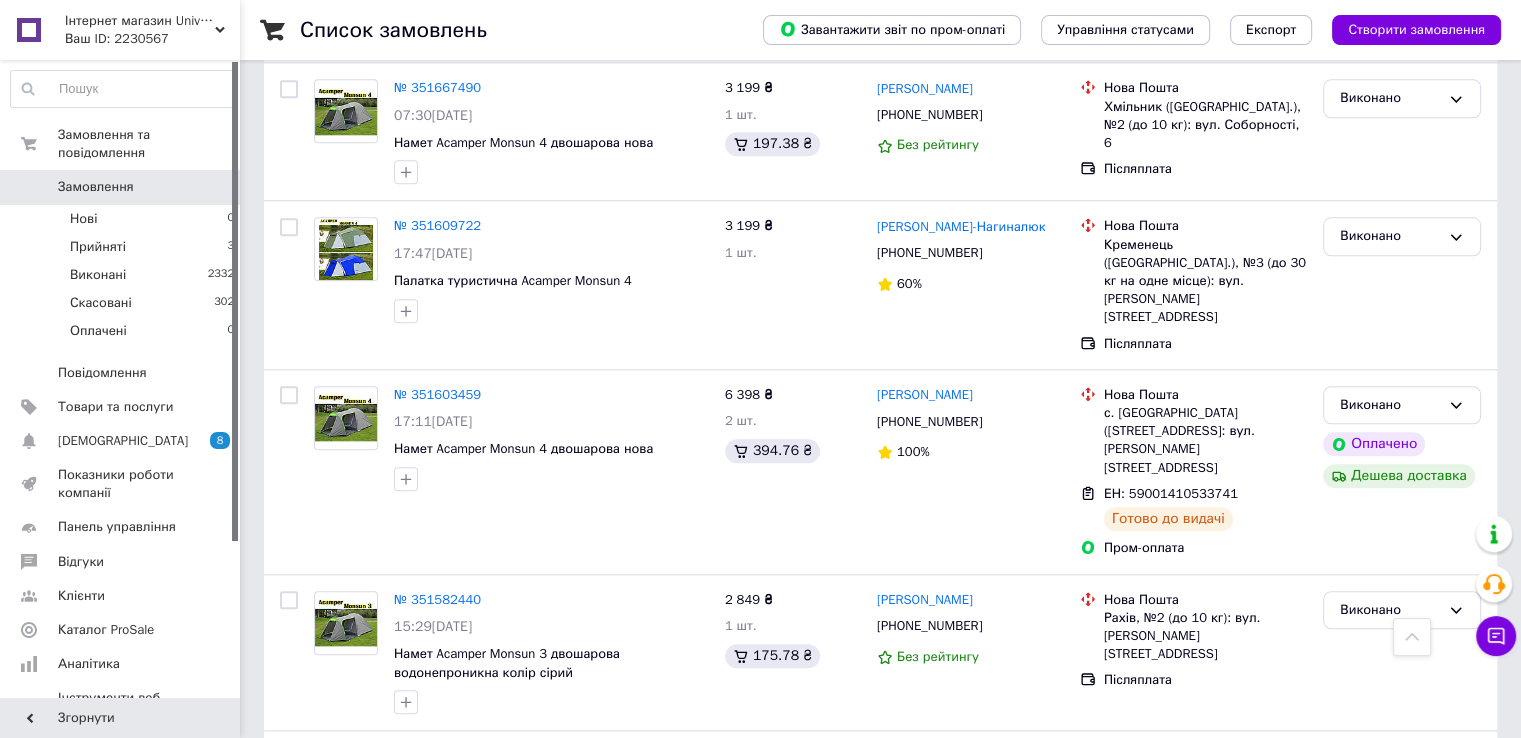 scroll, scrollTop: 2133, scrollLeft: 0, axis: vertical 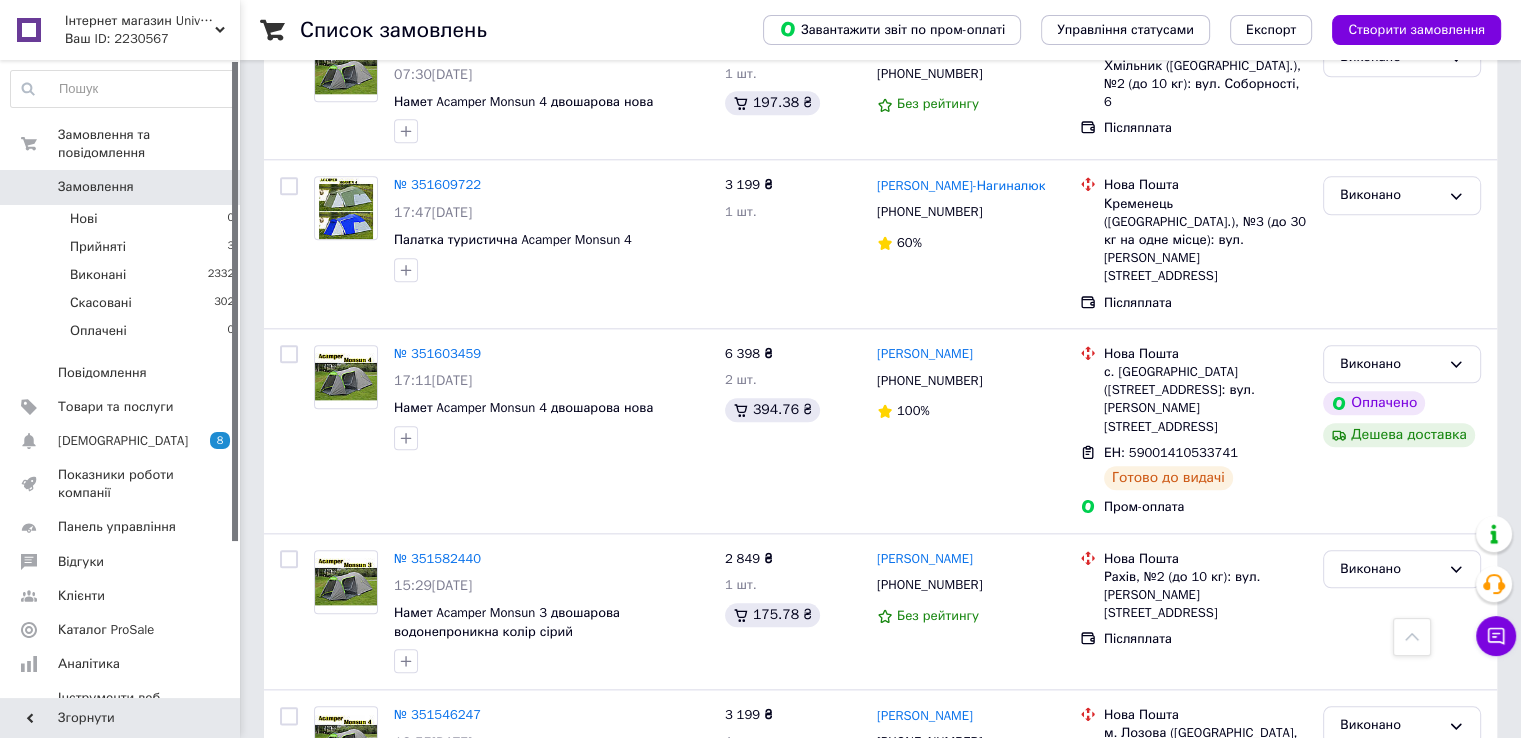 click on "Замовлення" at bounding box center (96, 187) 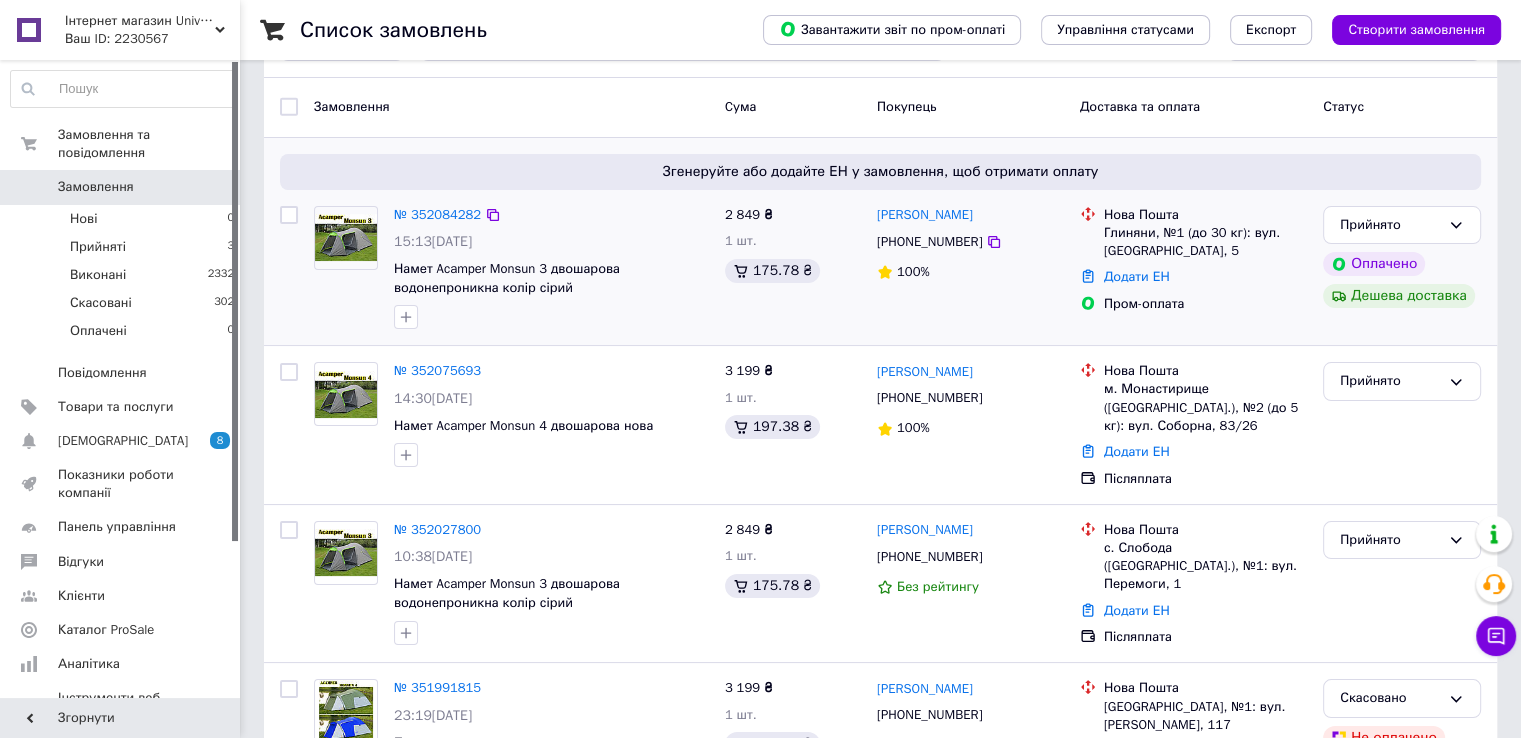 scroll, scrollTop: 0, scrollLeft: 0, axis: both 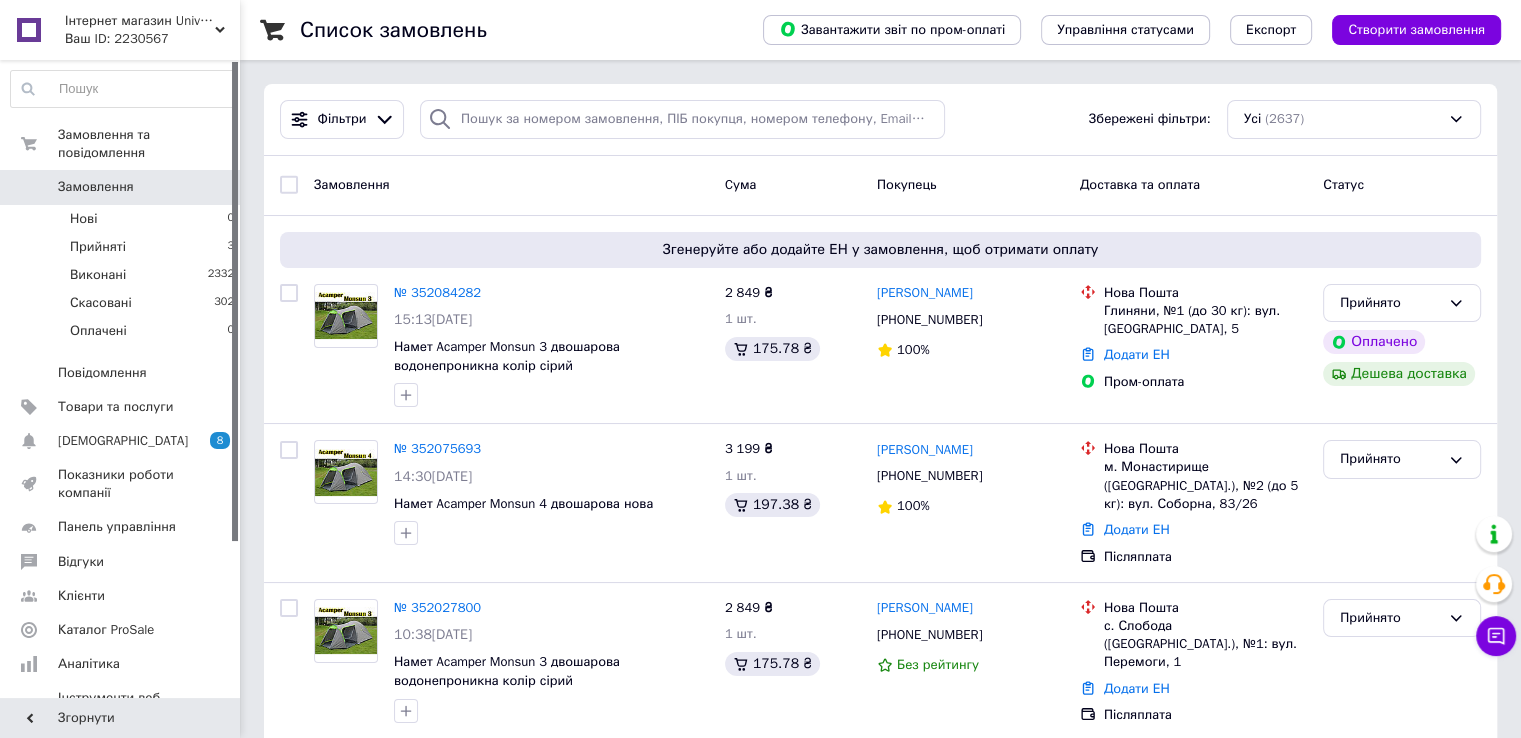 click on "Каталог ProSale" at bounding box center [106, 630] 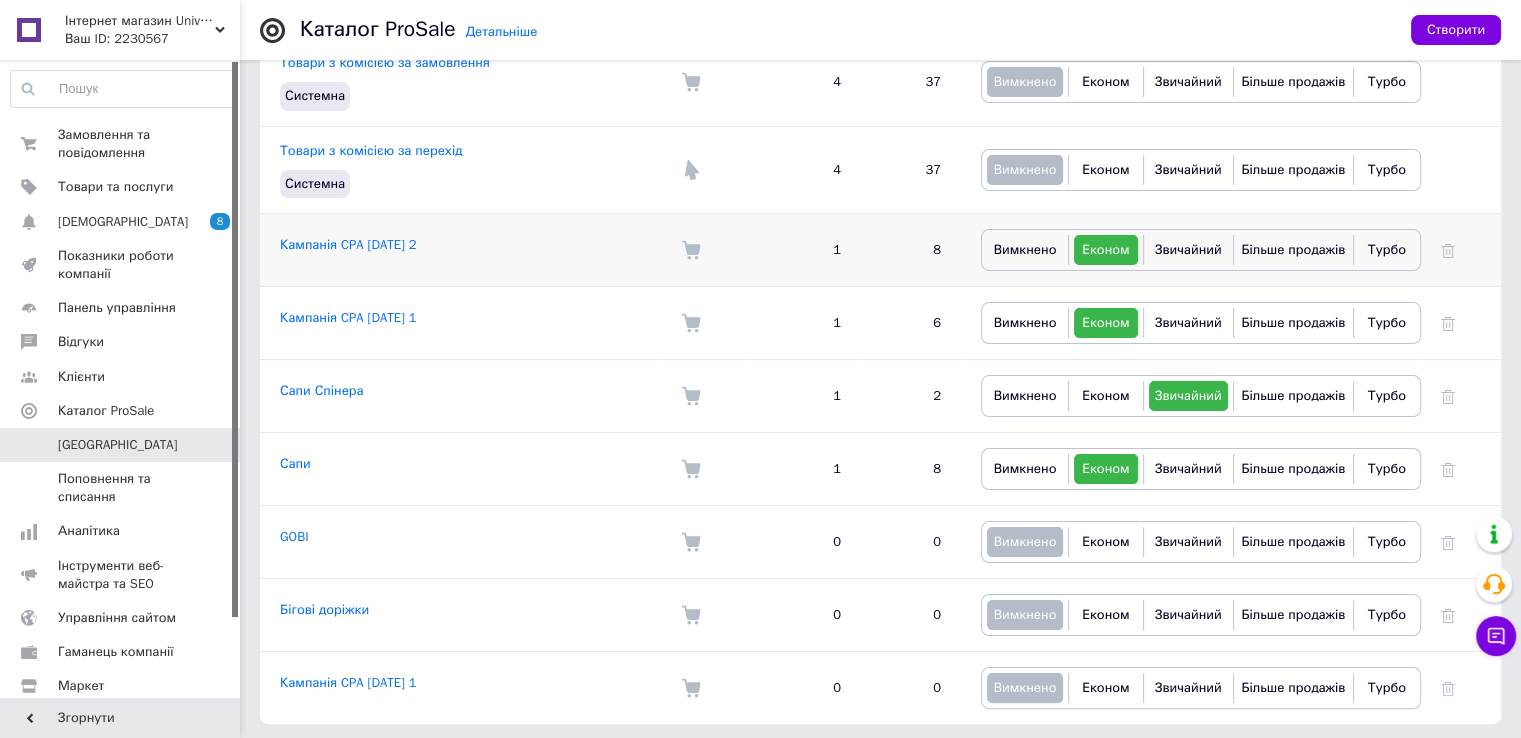 scroll, scrollTop: 0, scrollLeft: 0, axis: both 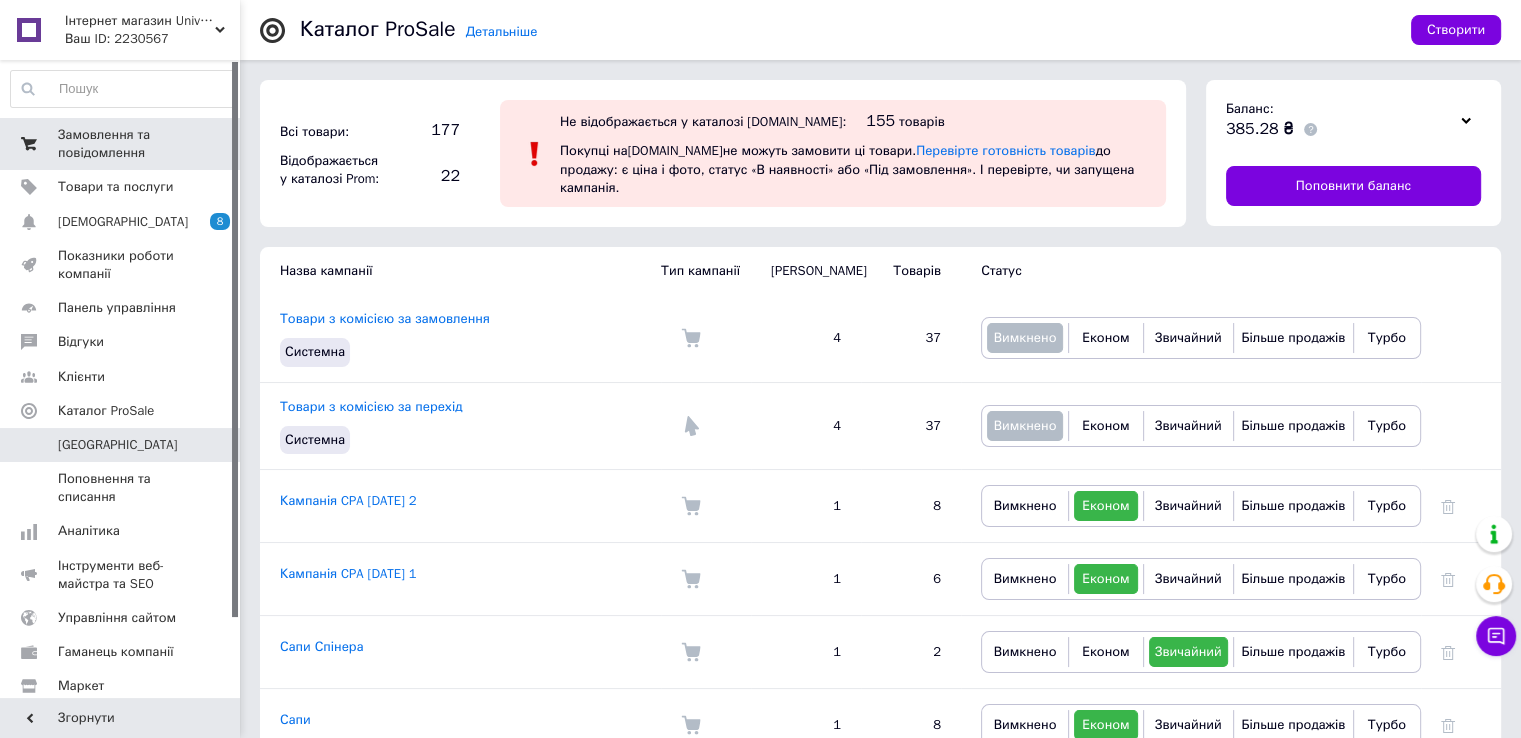 click on "Замовлення та повідомлення" at bounding box center [121, 144] 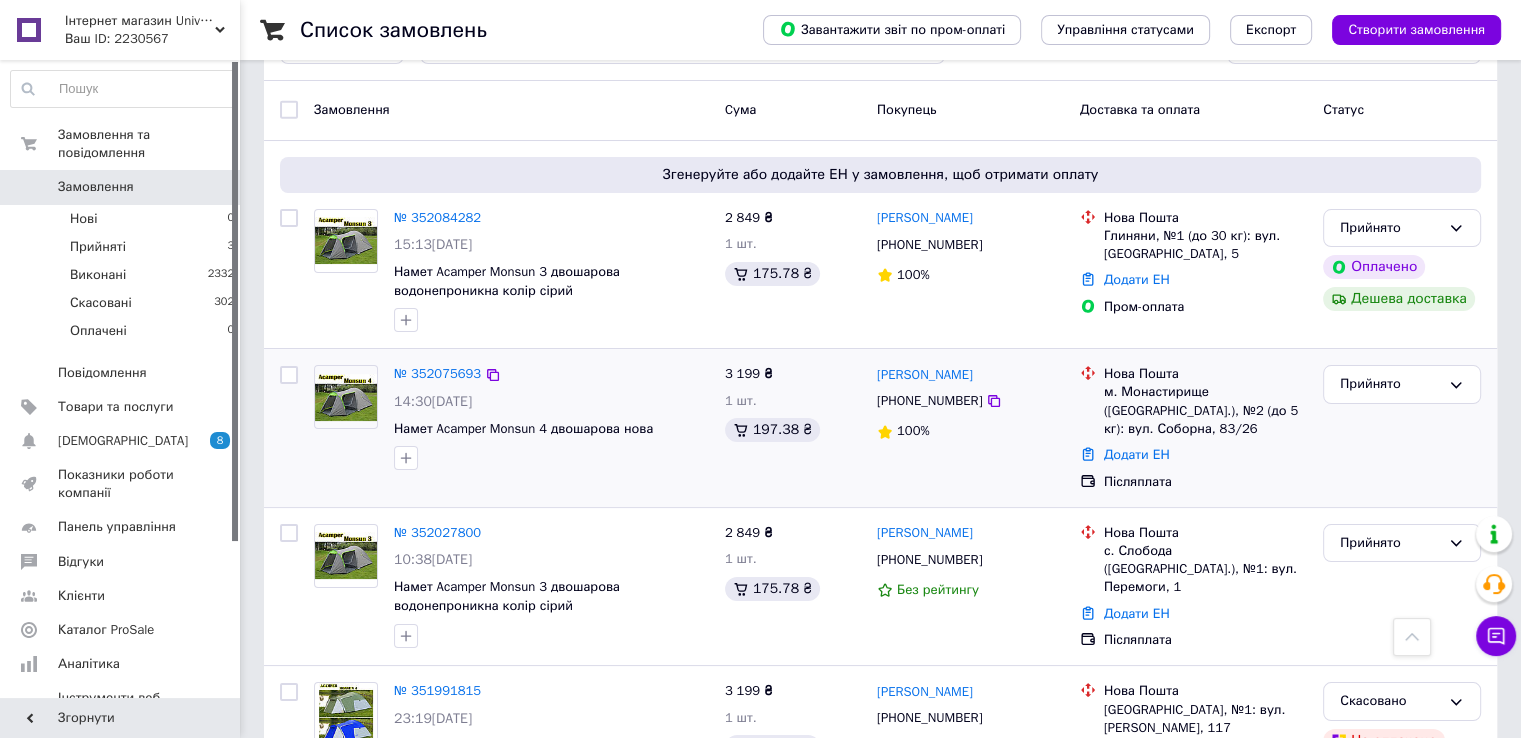 scroll, scrollTop: 0, scrollLeft: 0, axis: both 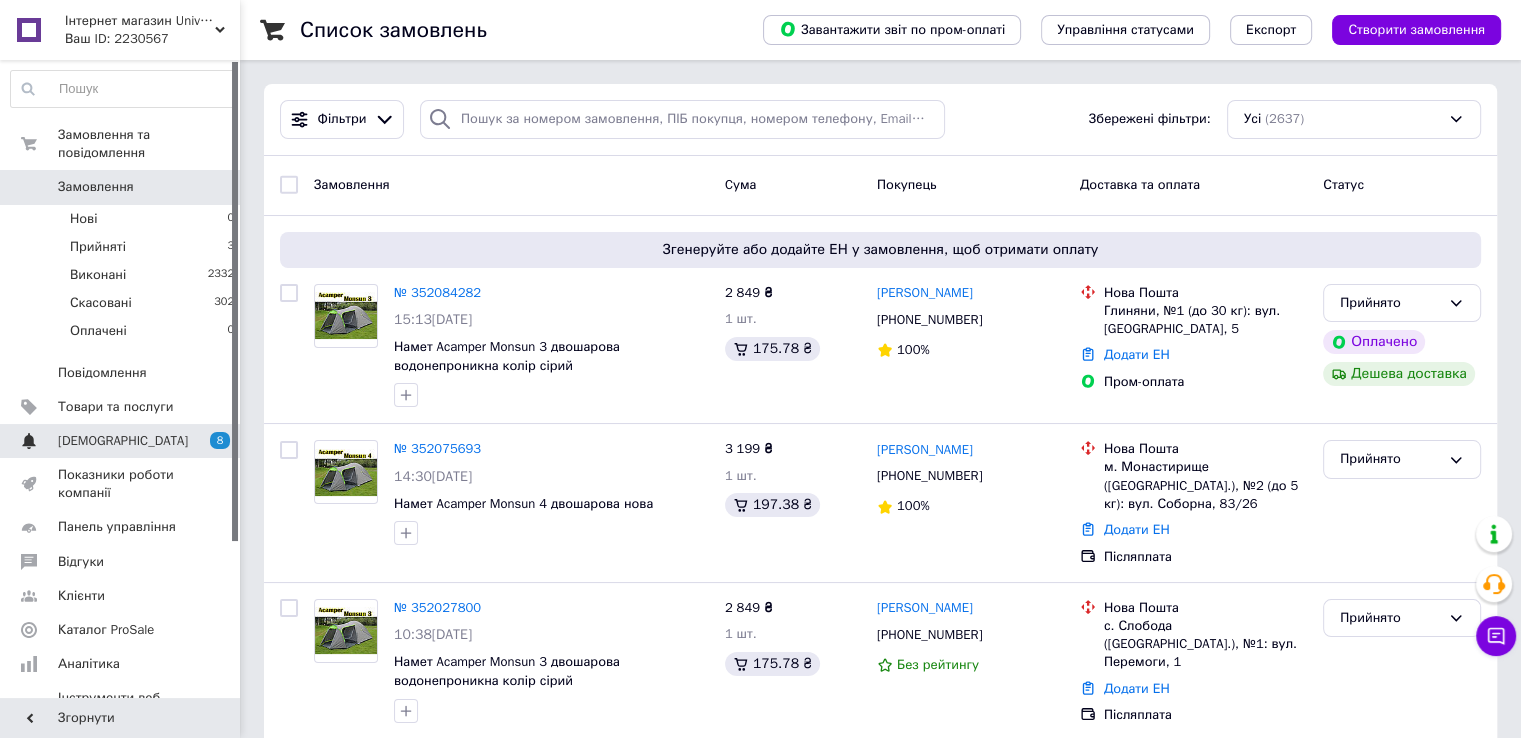 click on "[DEMOGRAPHIC_DATA]" at bounding box center (123, 441) 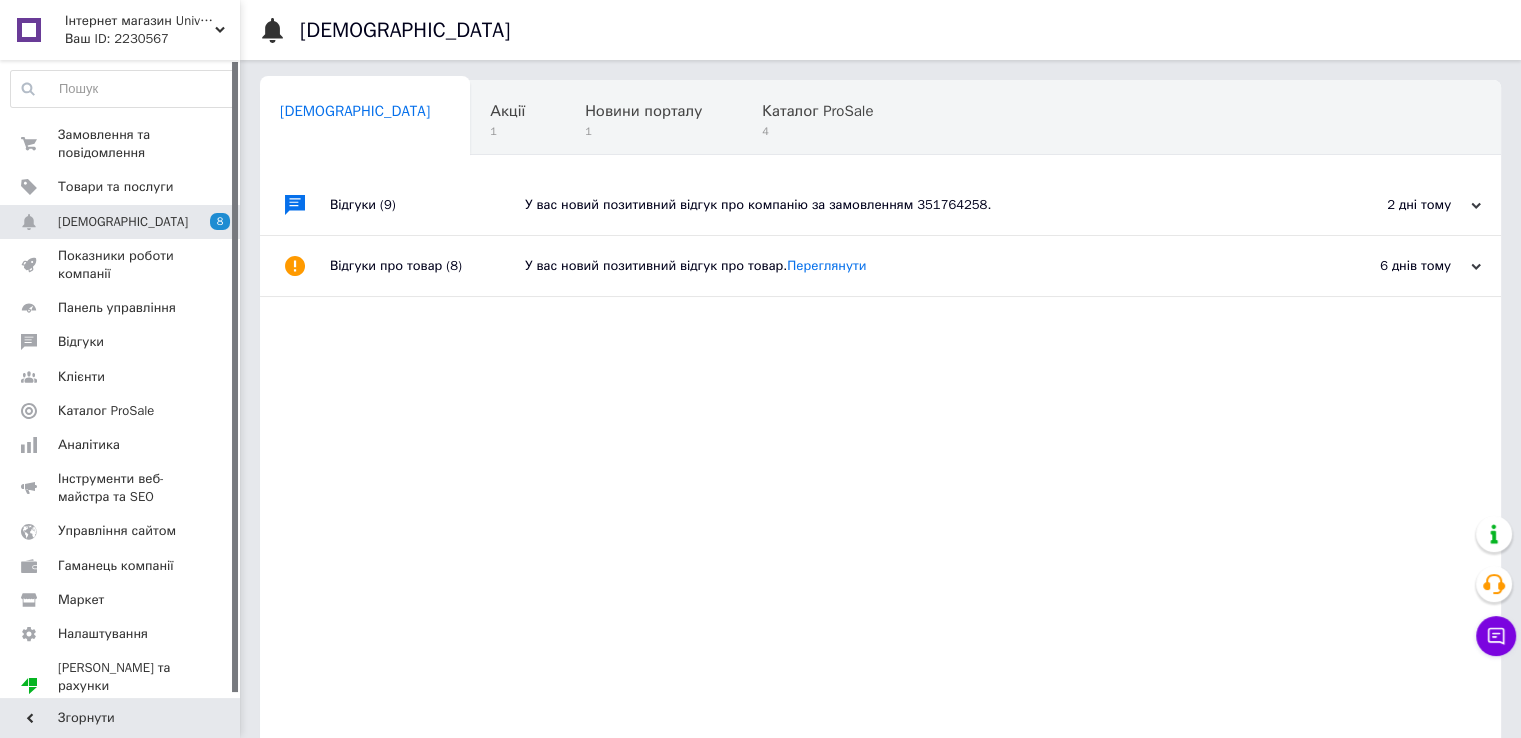 click on "Замовлення та повідомлення 0 0 Товари та послуги Сповіщення 8 0 Показники роботи компанії Панель управління Відгуки Клієнти Каталог ProSale Аналітика Інструменти веб-майстра та SEO Управління сайтом Гаманець компанії [PERSON_NAME] Тарифи та рахунки Prom мікс 1 000" at bounding box center (123, 382) 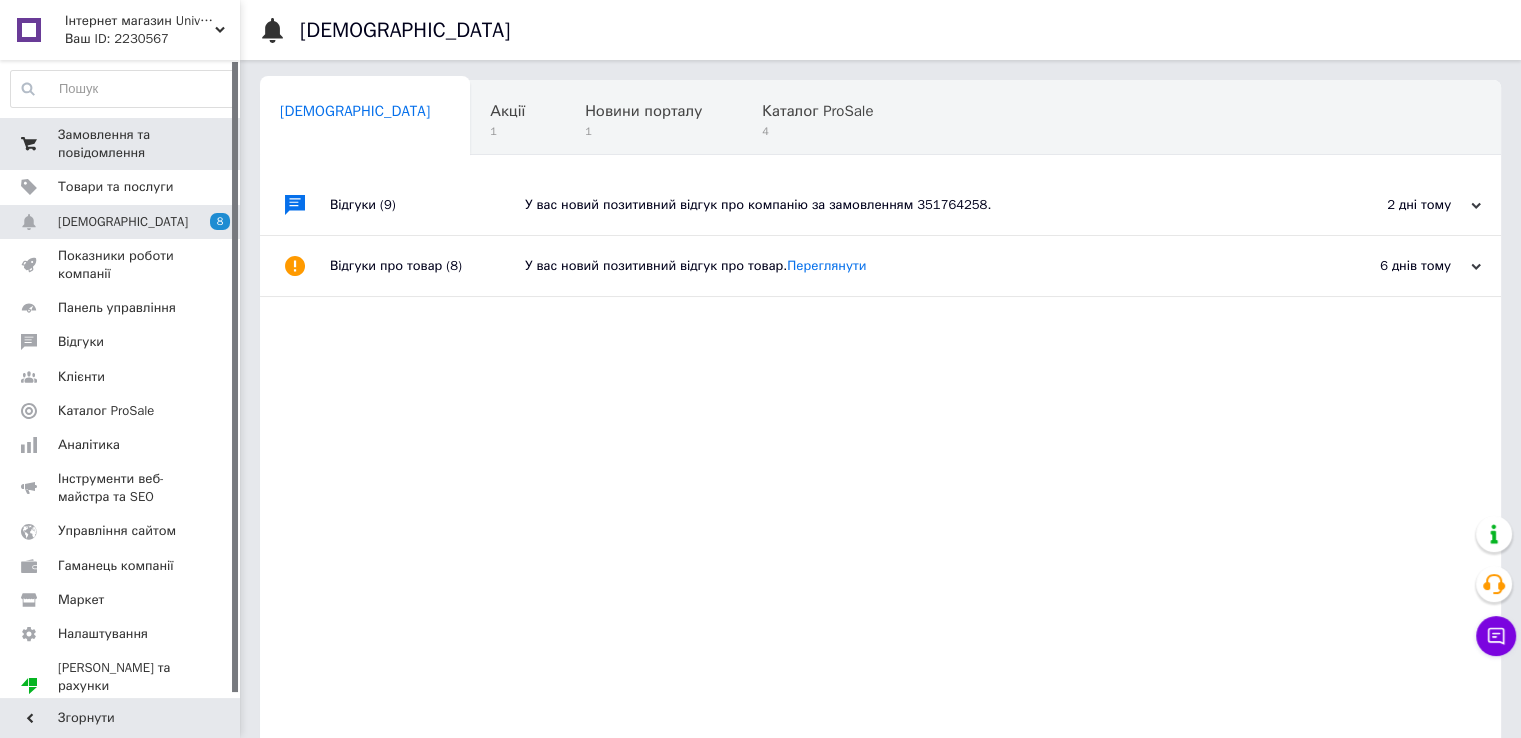 click on "Замовлення та повідомлення 0 0" at bounding box center (123, 144) 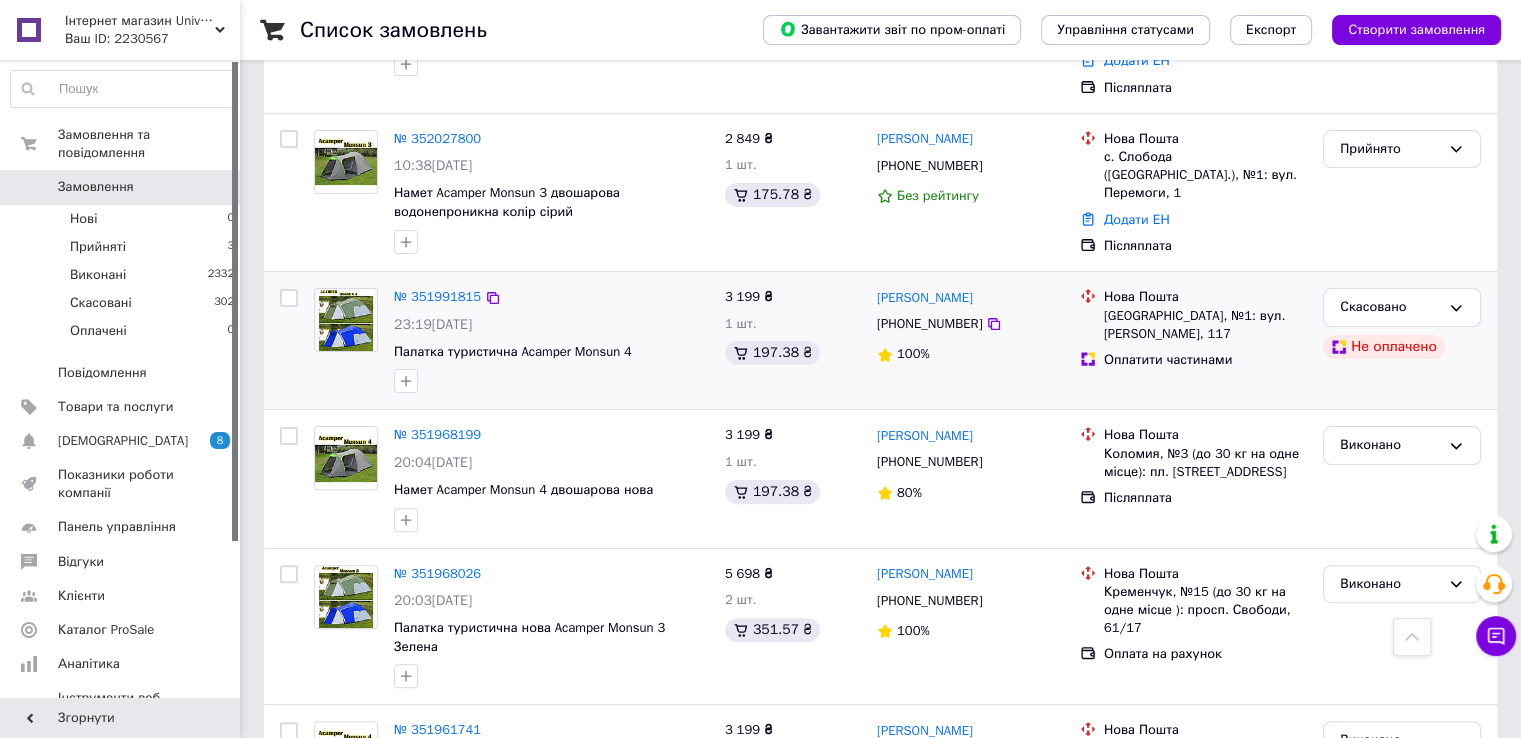 scroll, scrollTop: 0, scrollLeft: 0, axis: both 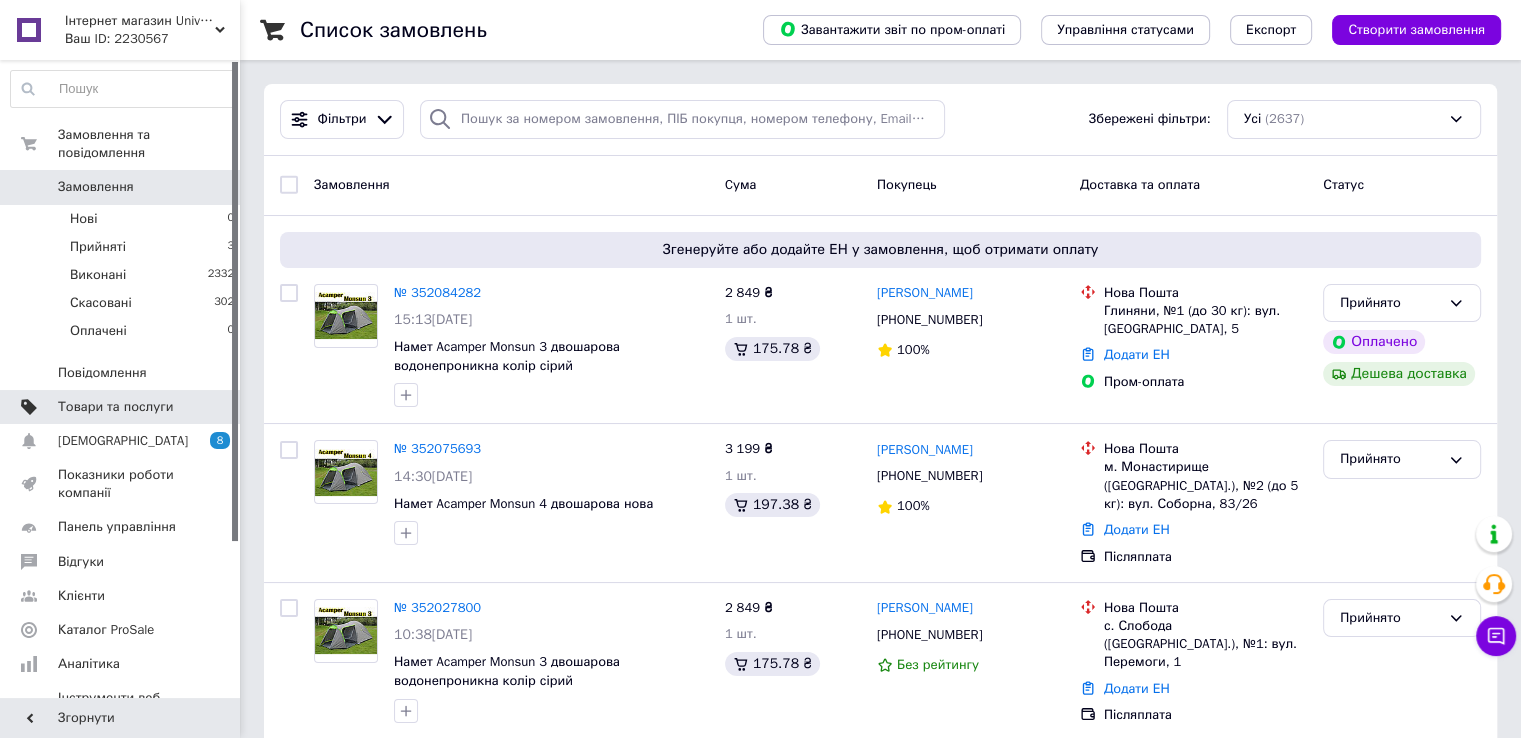 click on "Товари та послуги" at bounding box center (115, 407) 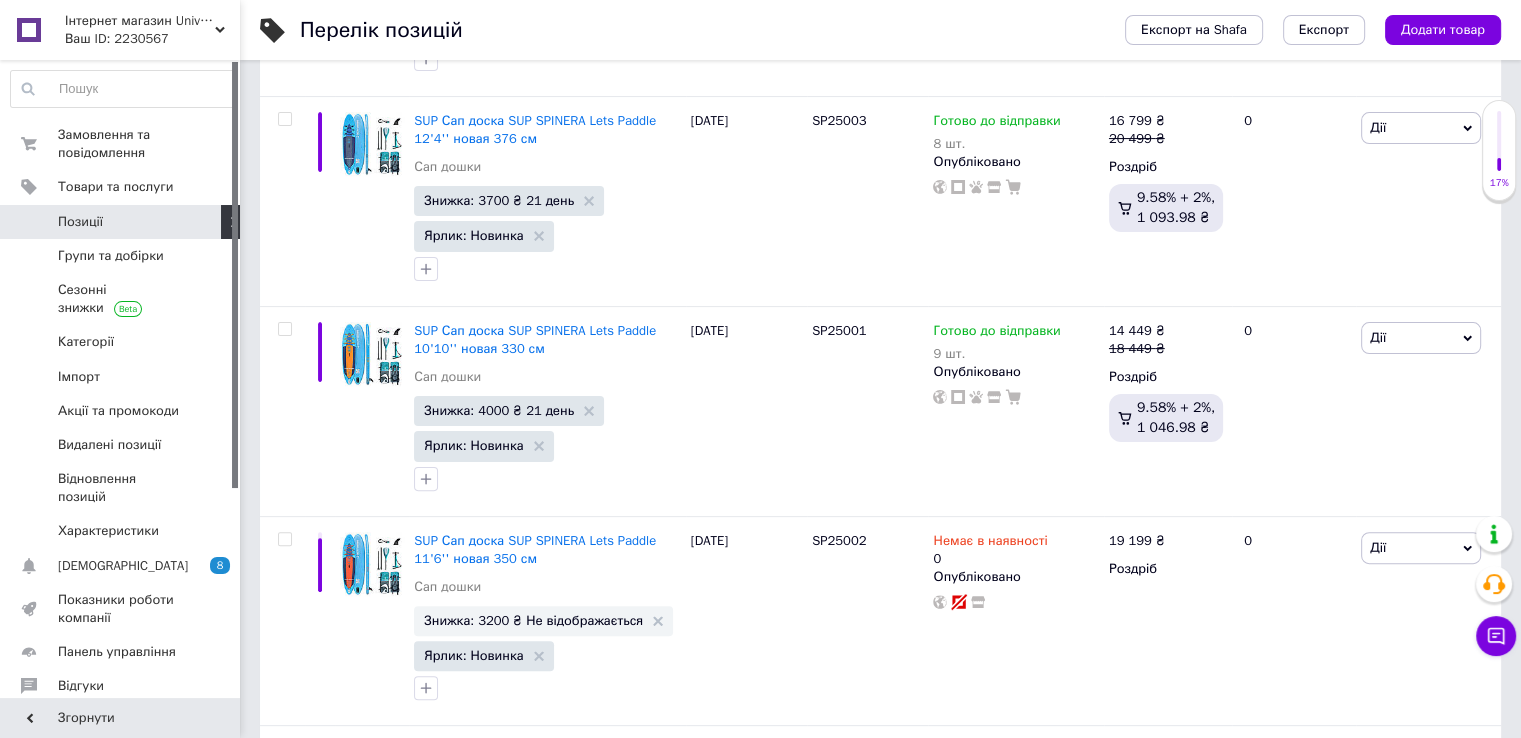 scroll, scrollTop: 533, scrollLeft: 0, axis: vertical 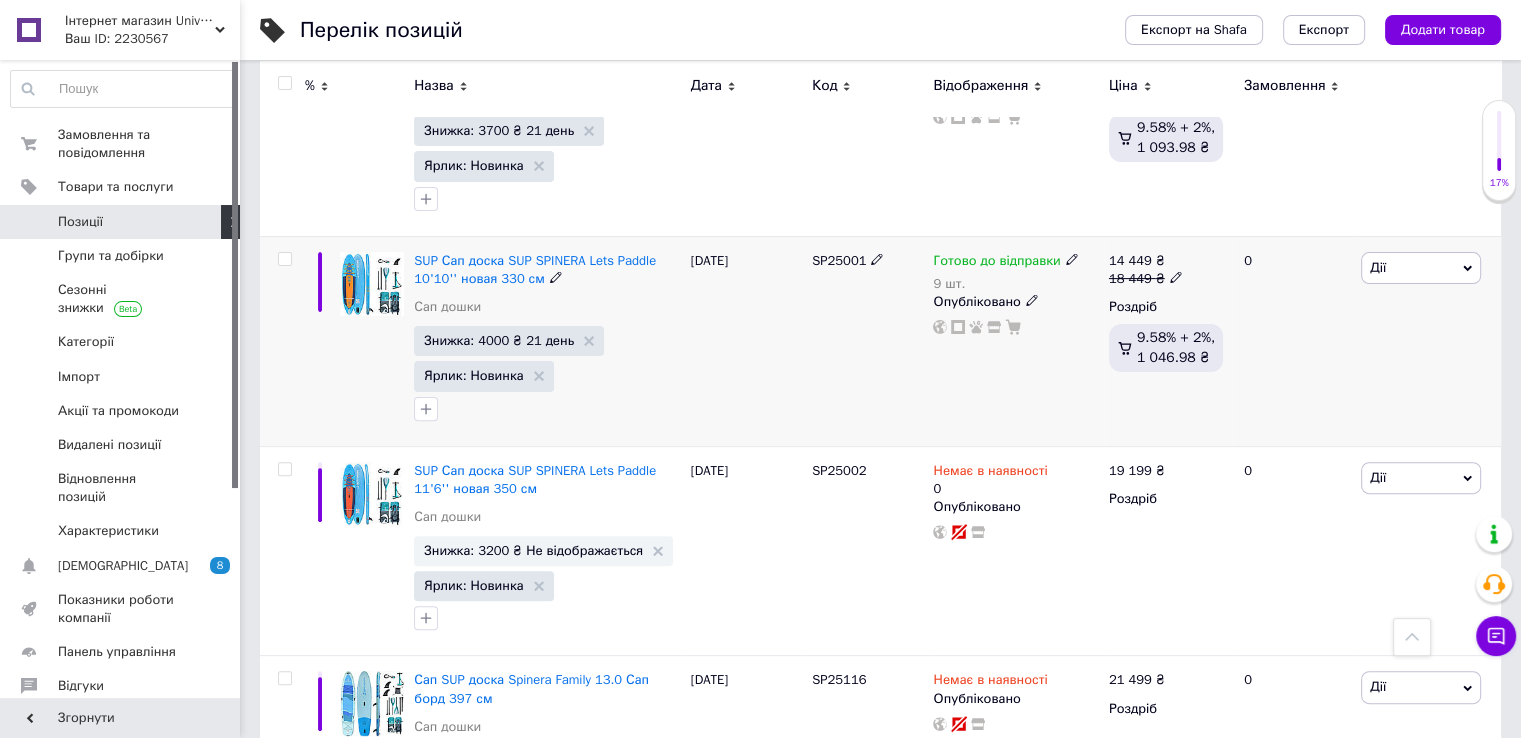 click 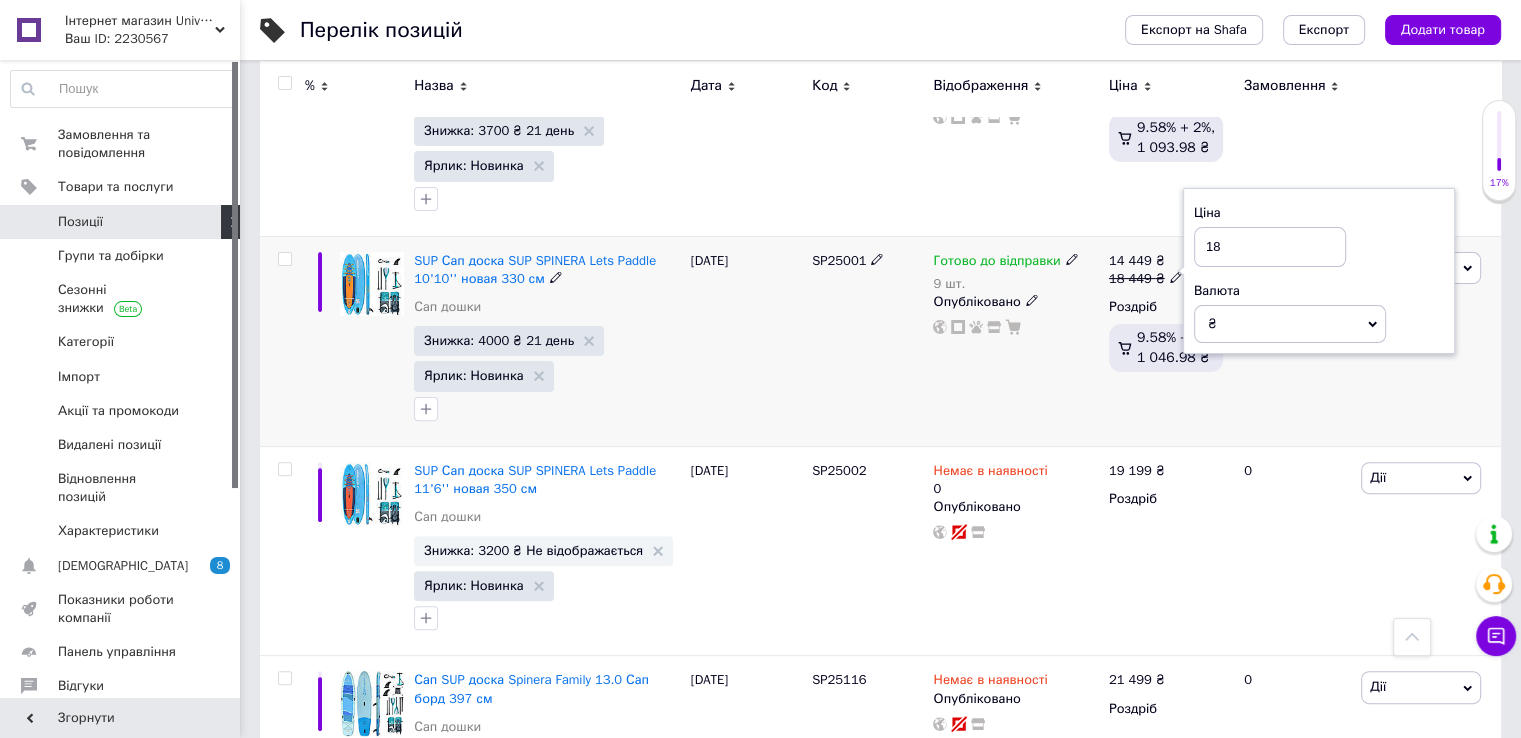 type on "1" 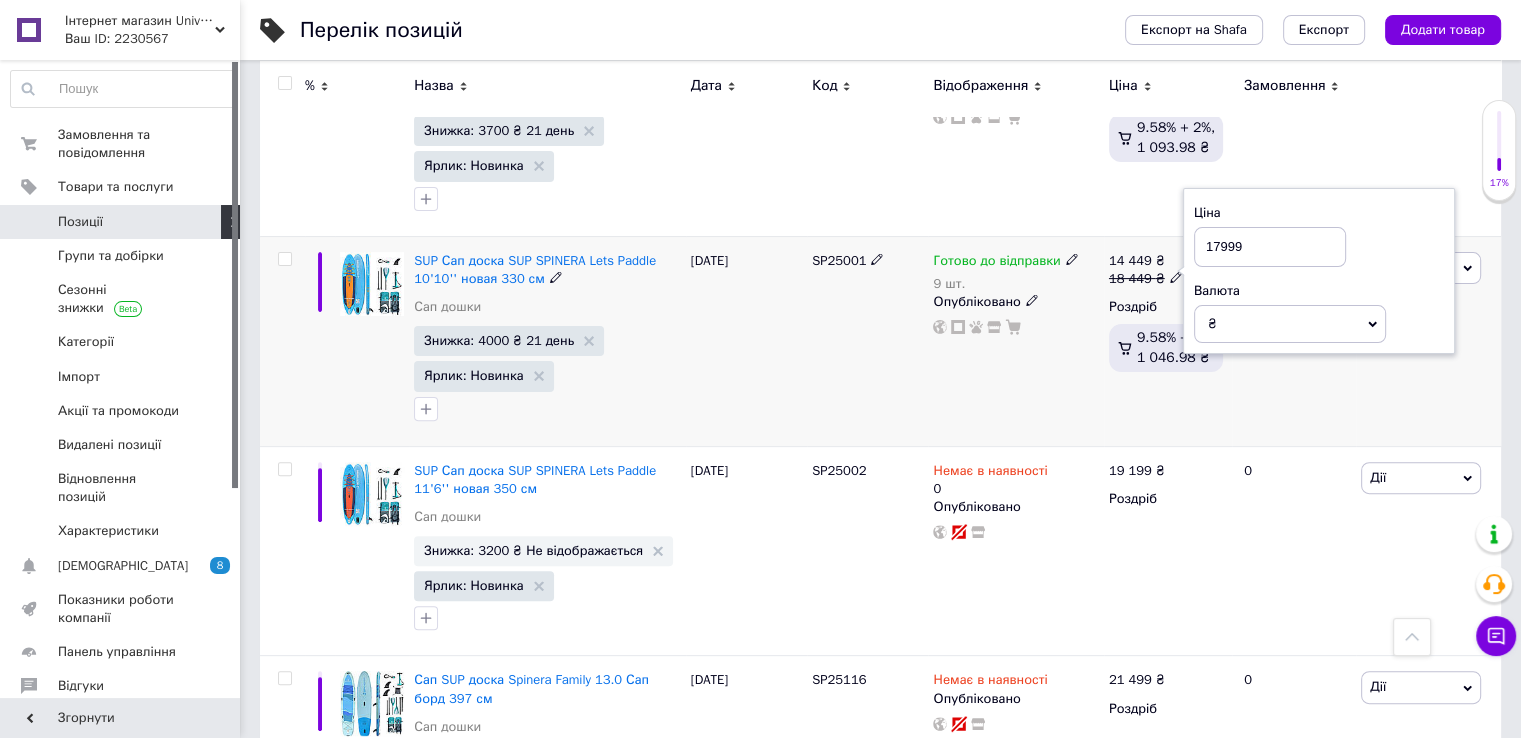 type on "17999" 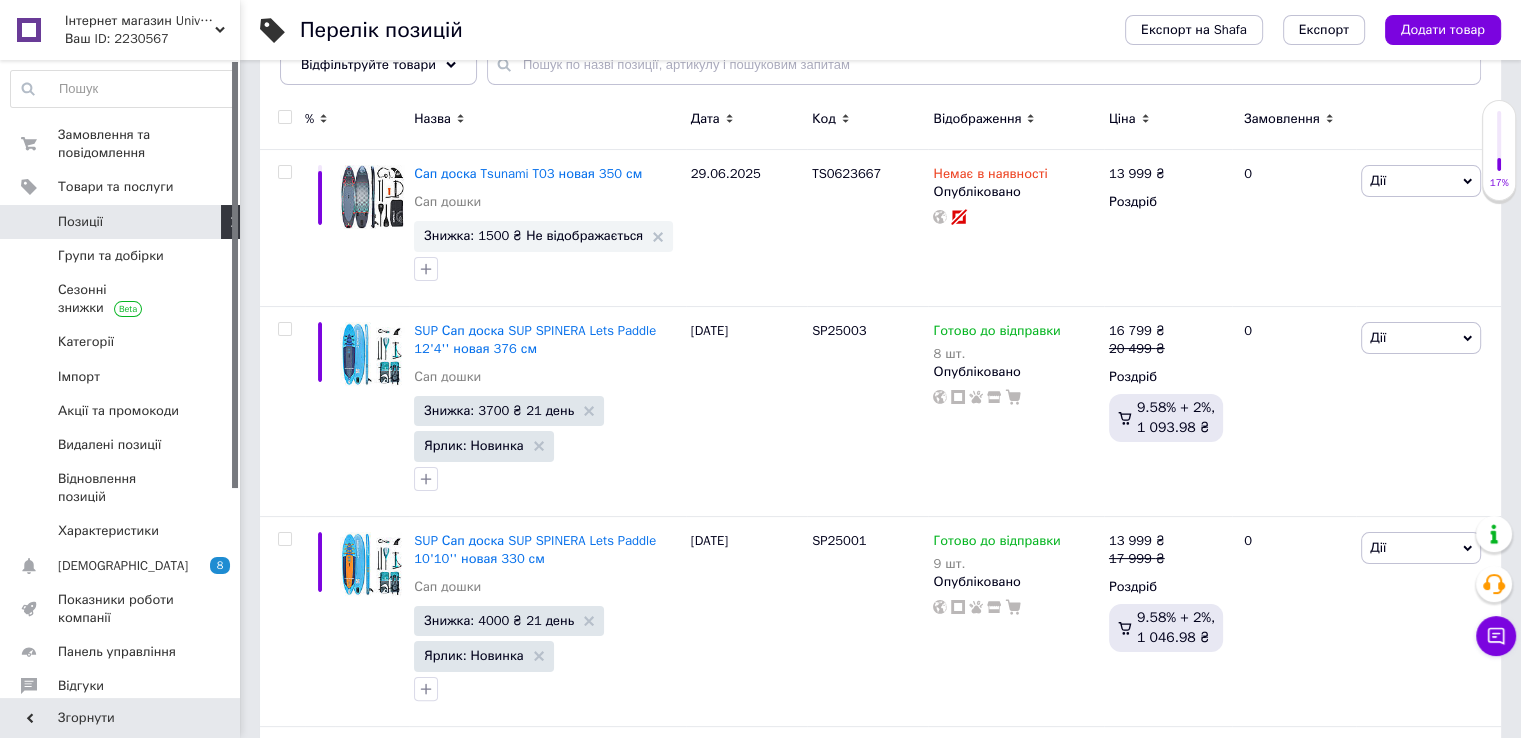 scroll, scrollTop: 266, scrollLeft: 0, axis: vertical 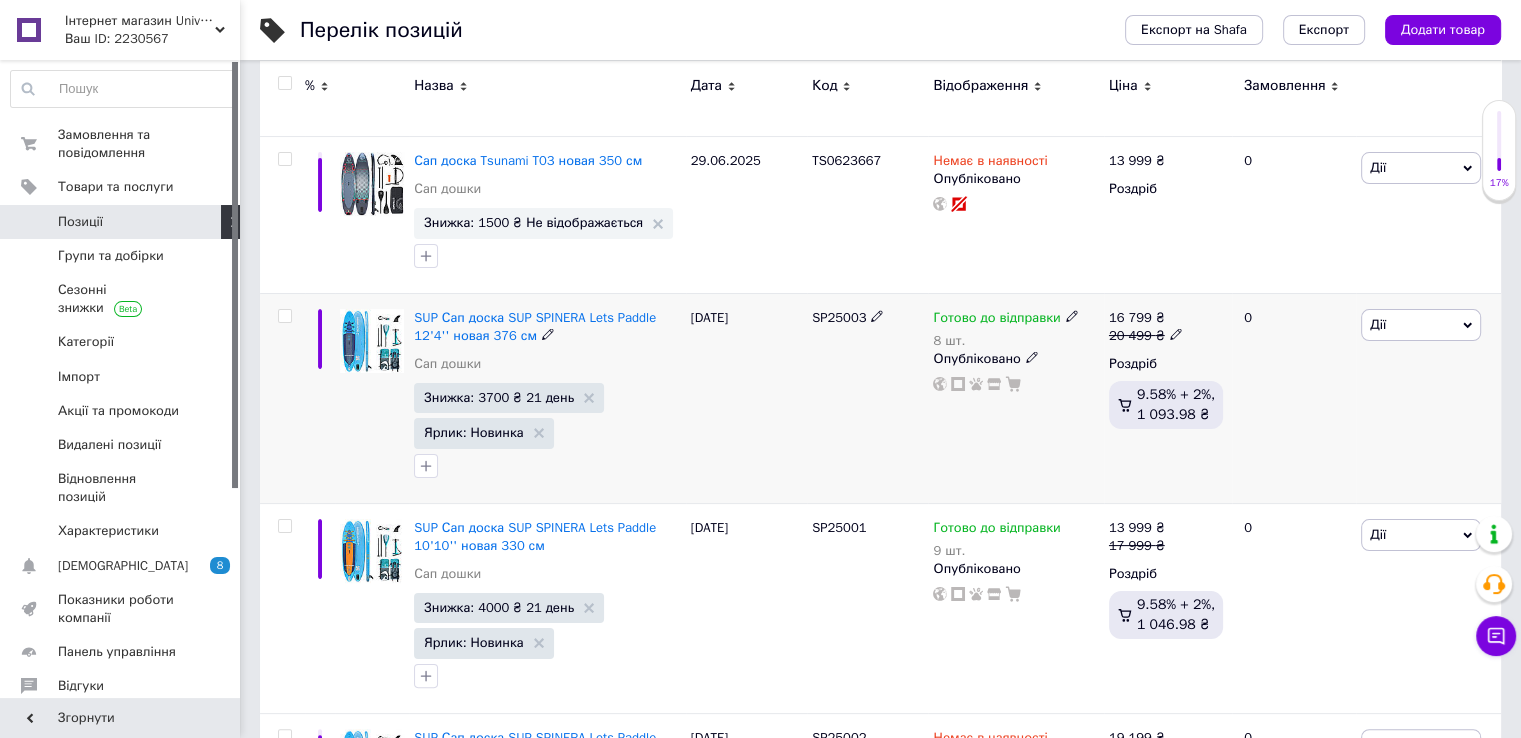 click 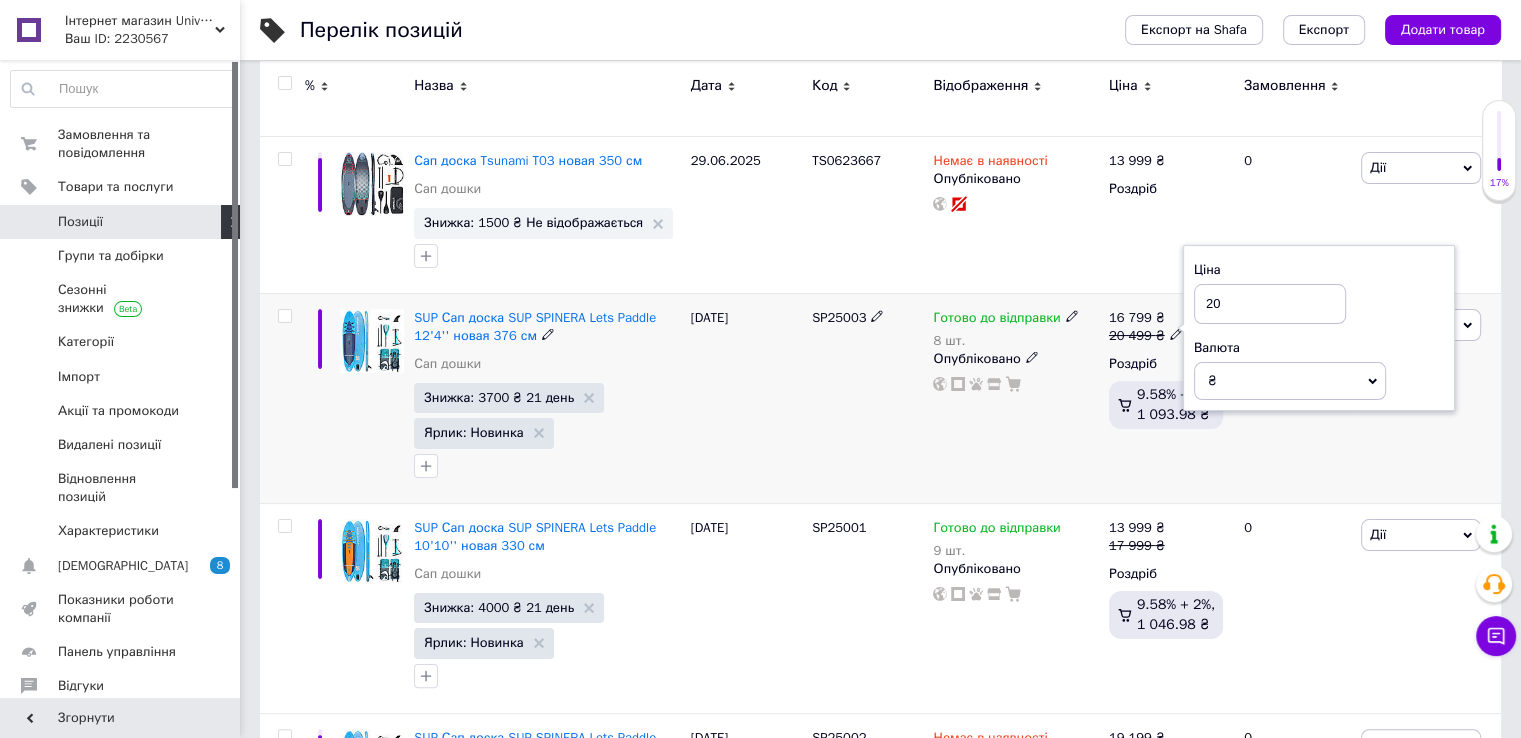 type on "2" 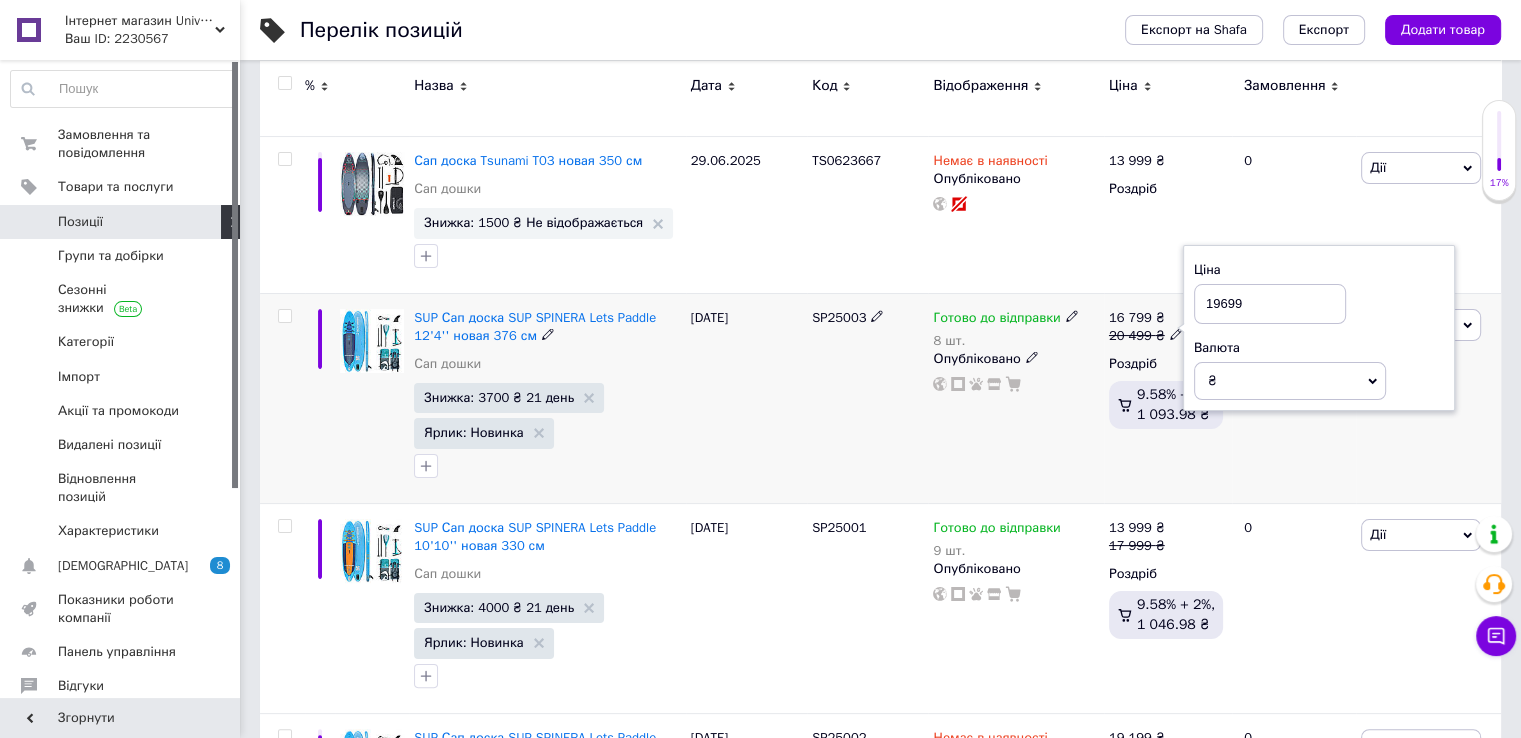 type on "19699" 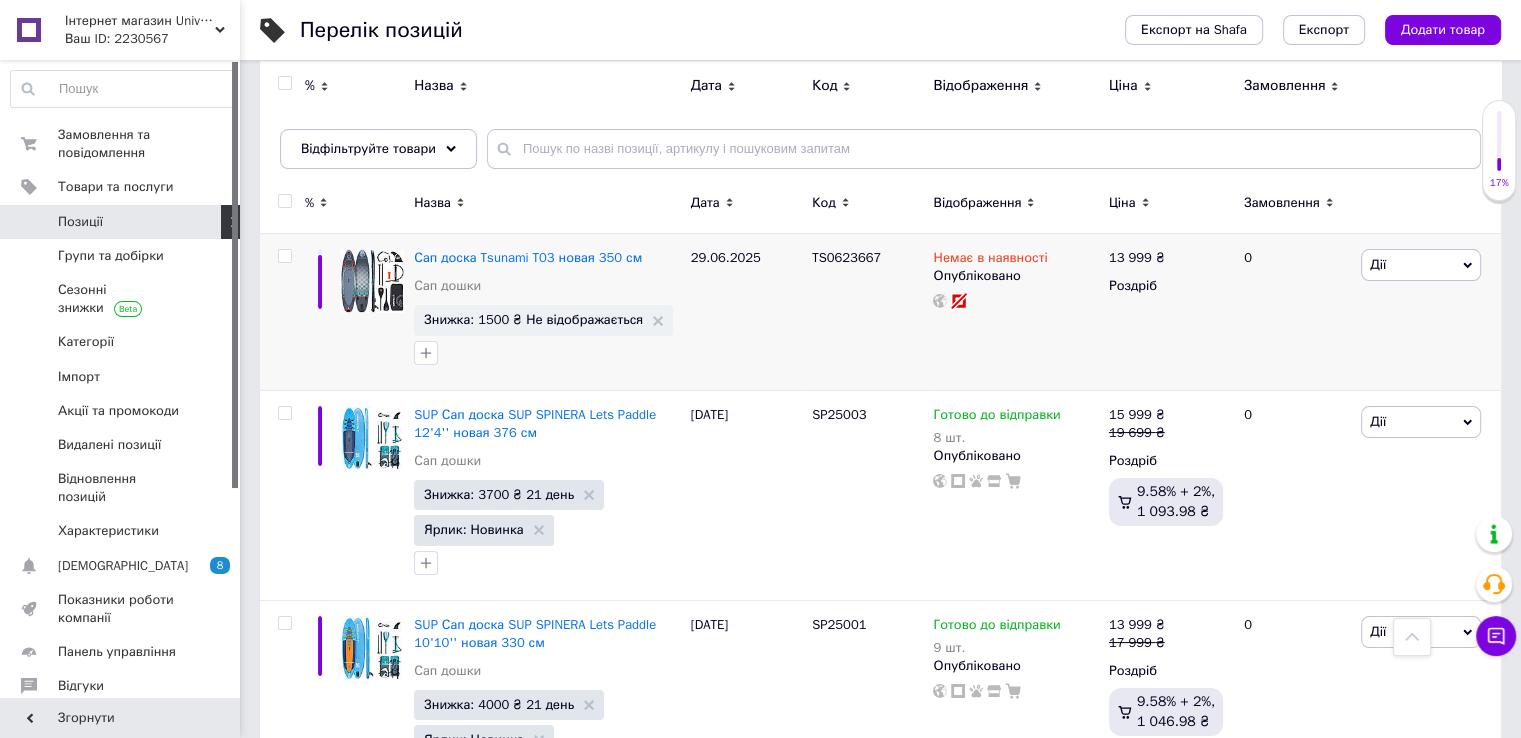 scroll, scrollTop: 0, scrollLeft: 0, axis: both 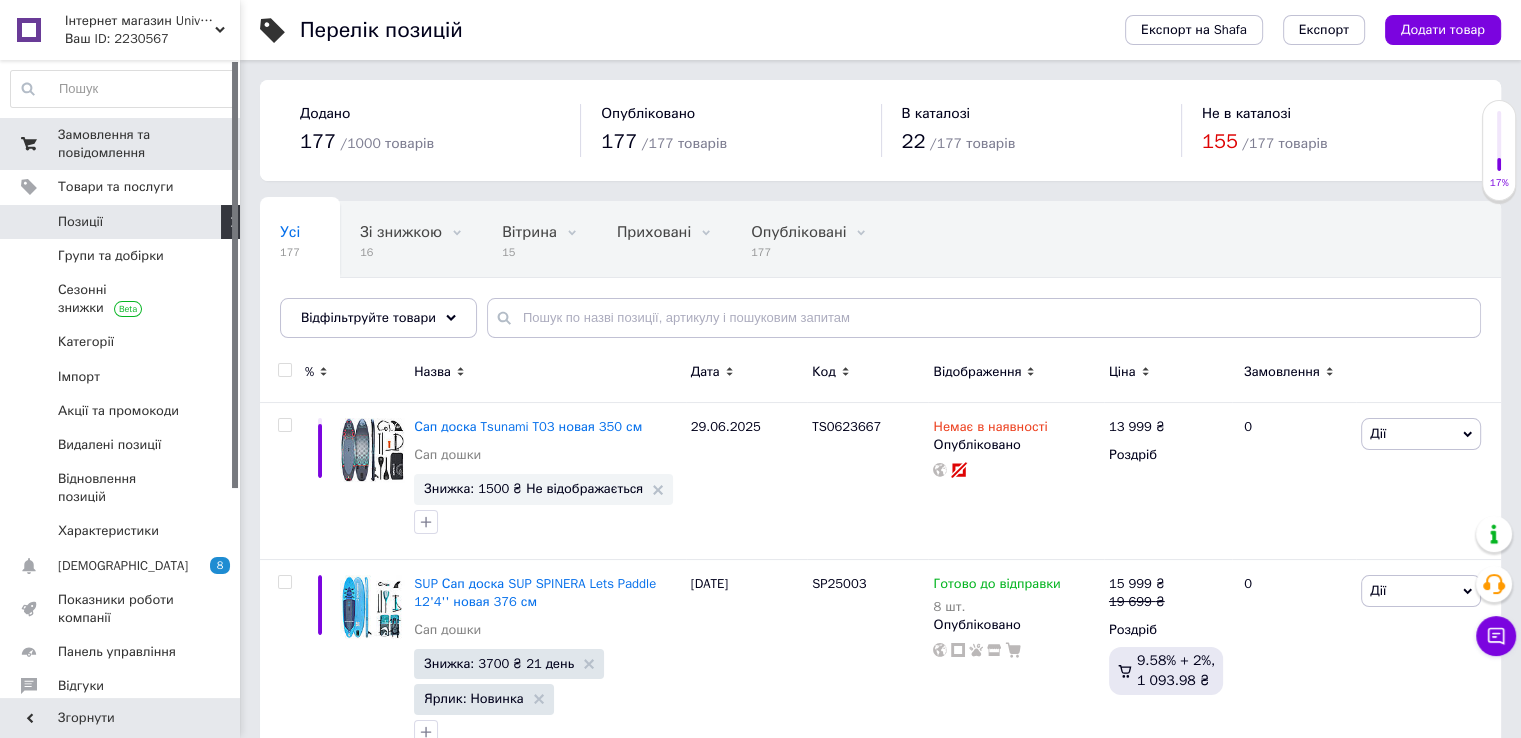 click on "Замовлення та повідомлення" at bounding box center [121, 144] 